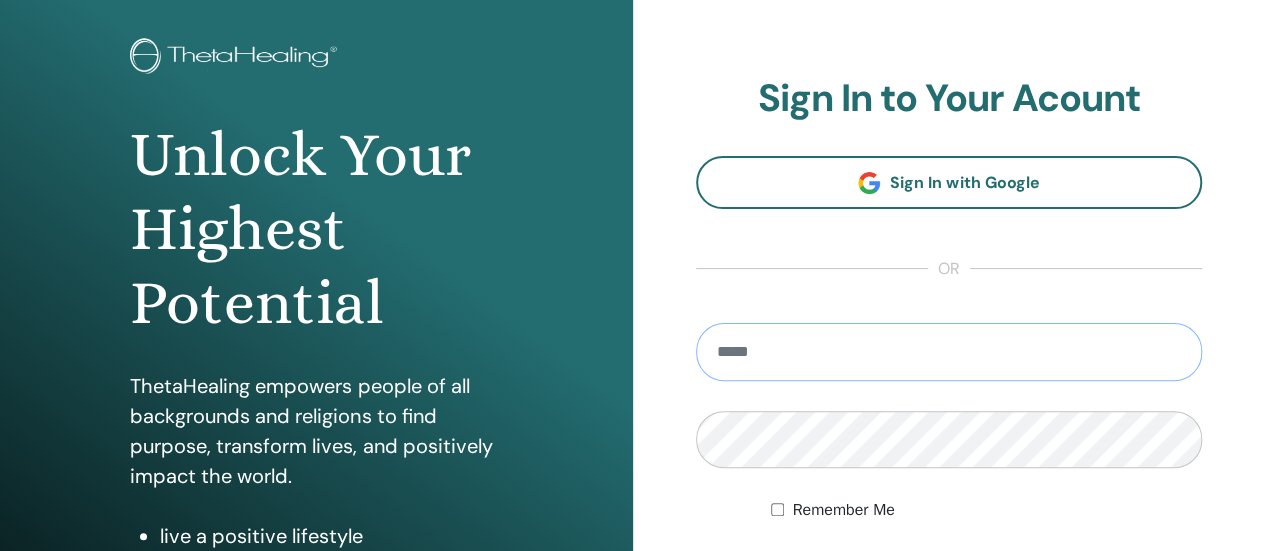 scroll, scrollTop: 300, scrollLeft: 0, axis: vertical 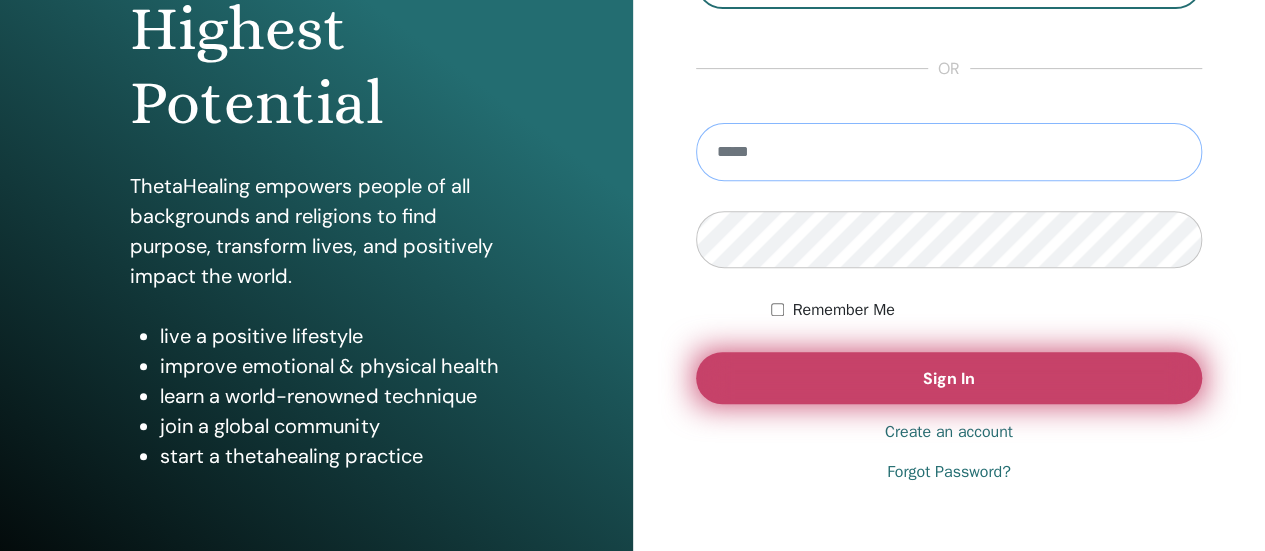 type on "**********" 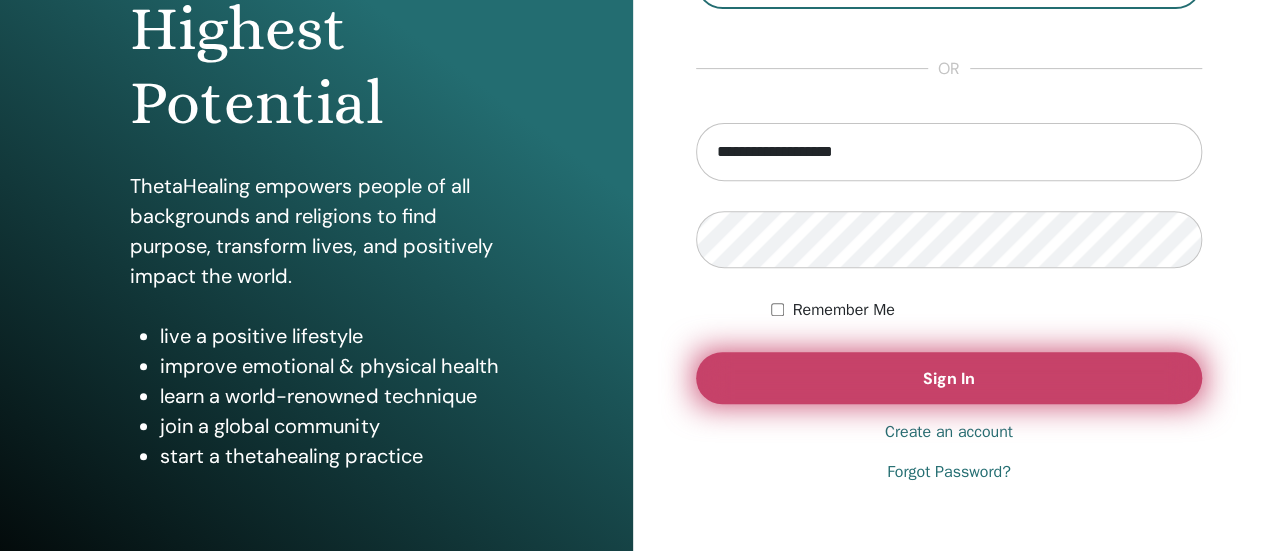 click on "Sign In" at bounding box center [949, 378] 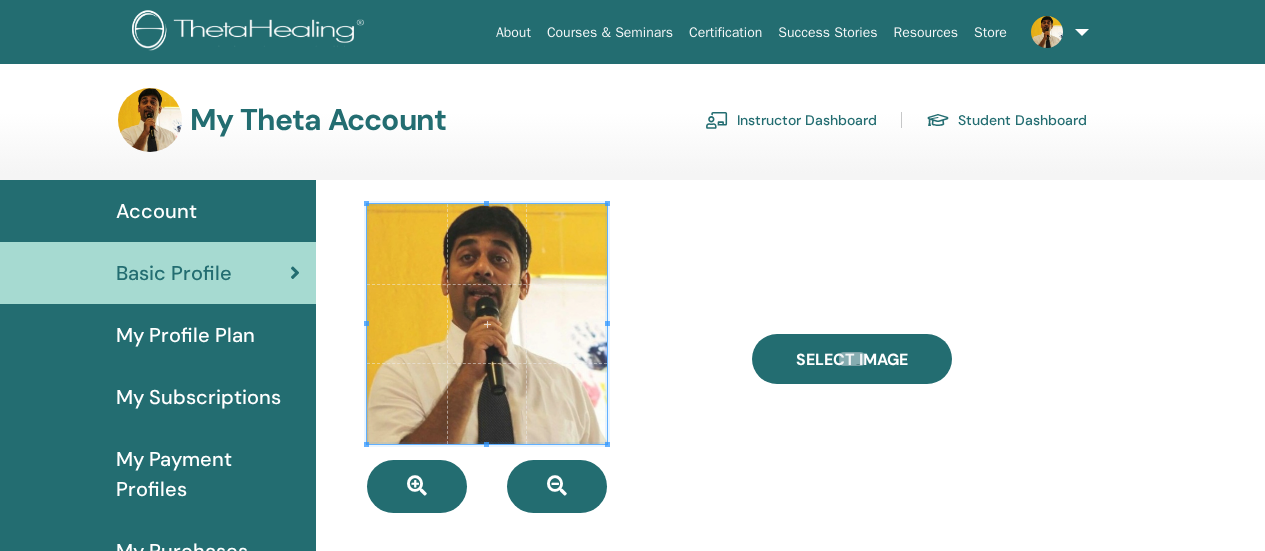 scroll, scrollTop: 0, scrollLeft: 0, axis: both 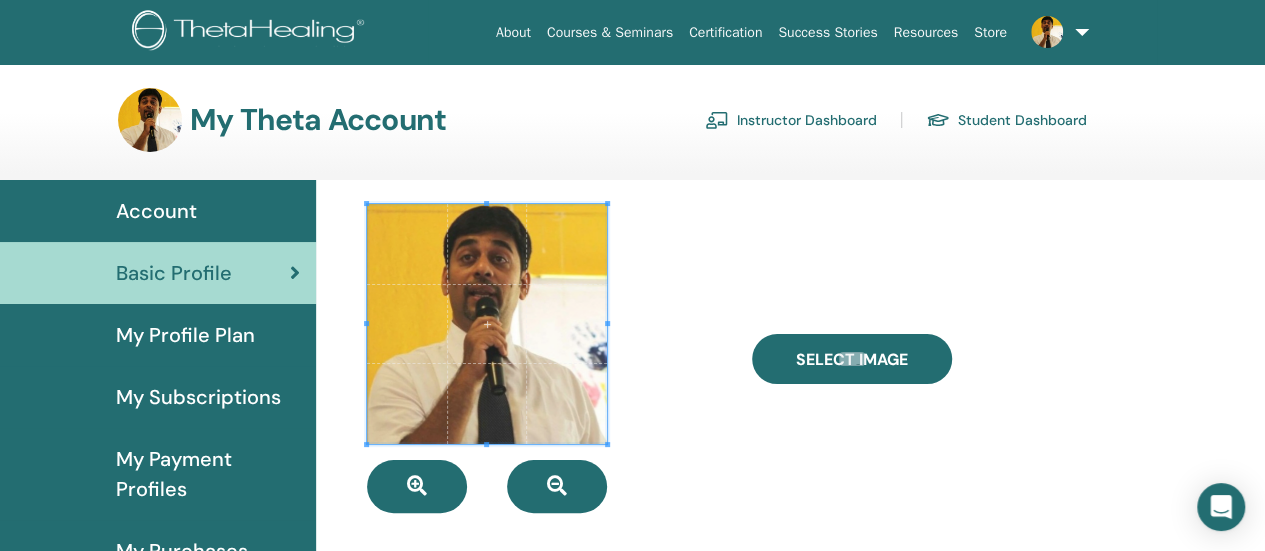 click on "Instructor Dashboard" at bounding box center [791, 120] 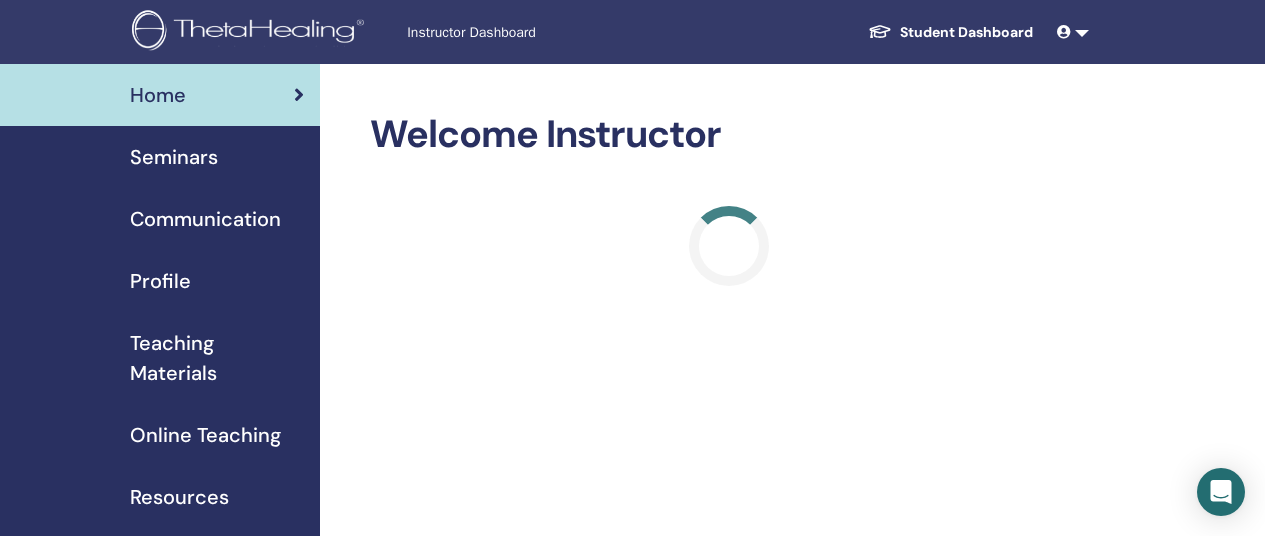 scroll, scrollTop: 0, scrollLeft: 0, axis: both 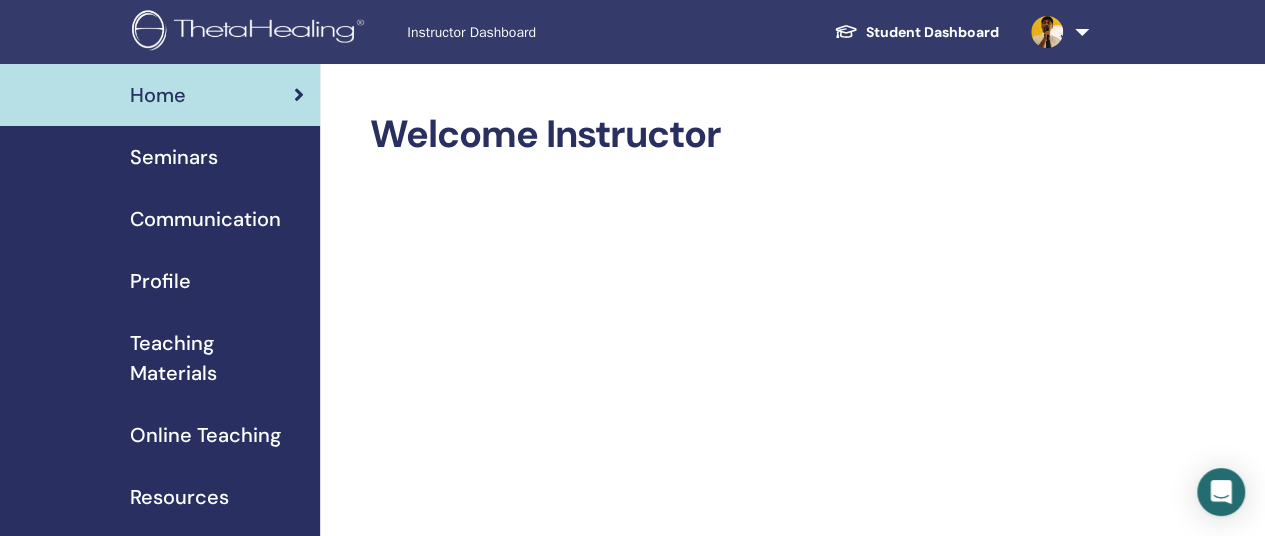 click on "Seminars" at bounding box center (174, 157) 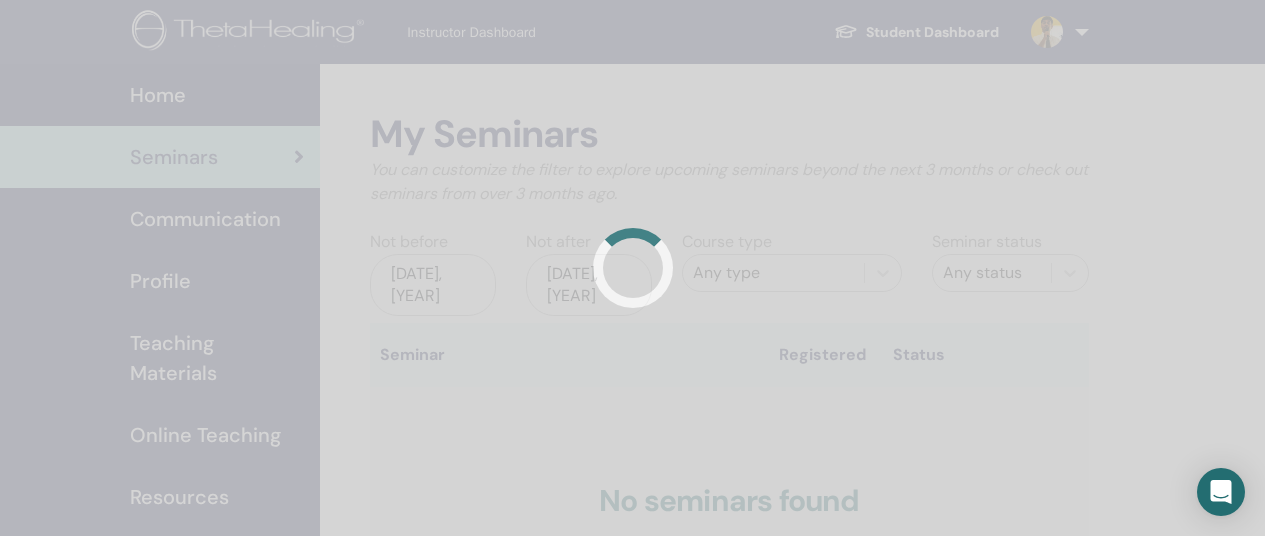 scroll, scrollTop: 0, scrollLeft: 0, axis: both 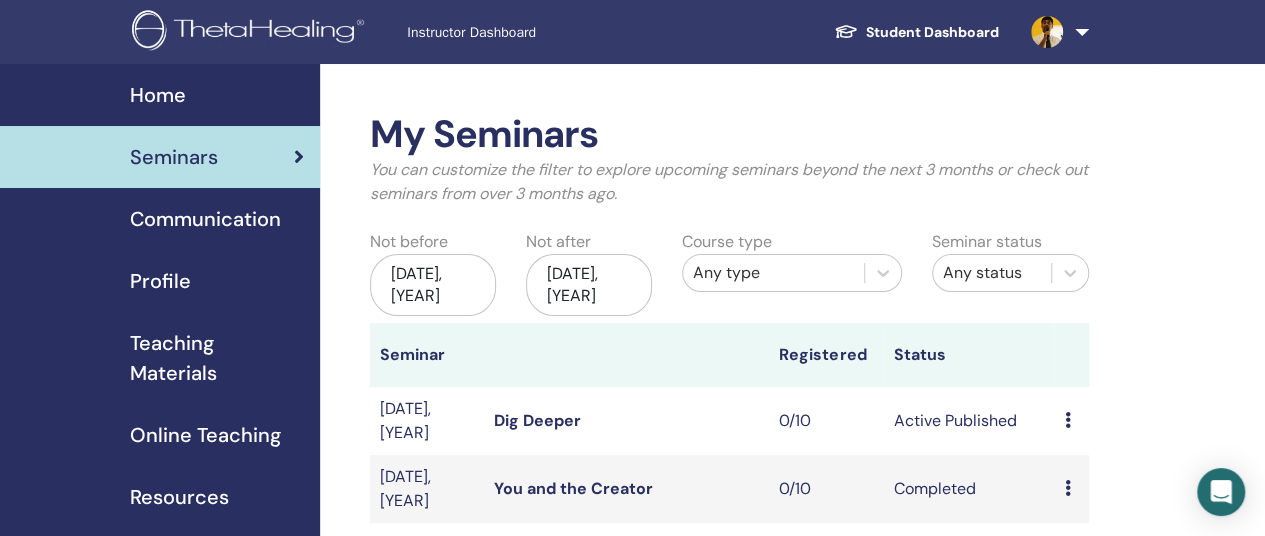 click on "My Seminars" at bounding box center [729, 135] 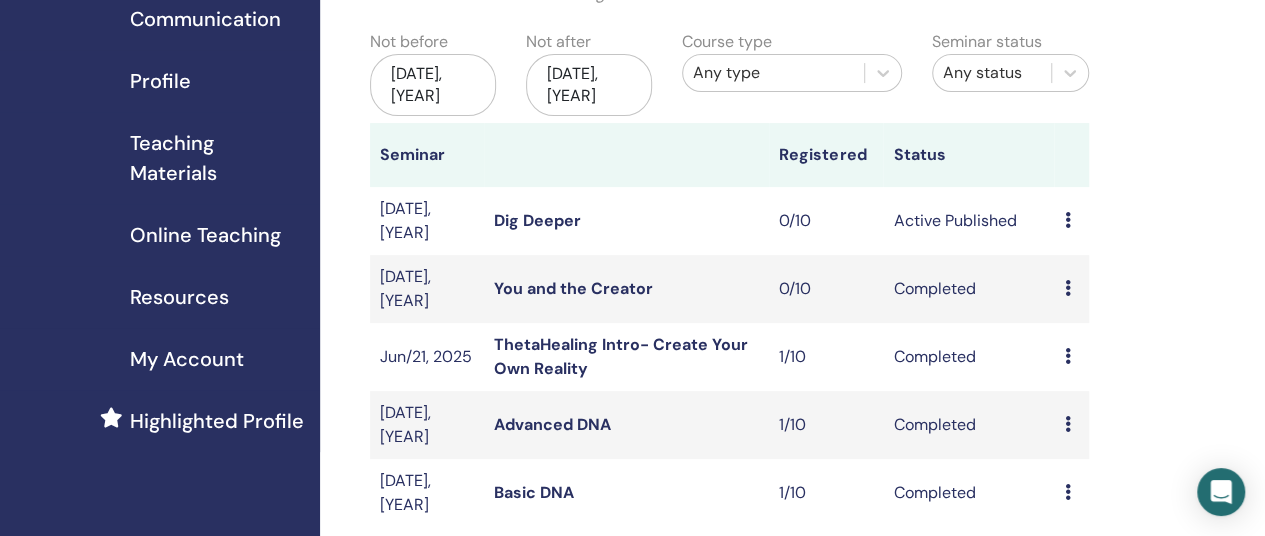 click at bounding box center (626, 155) 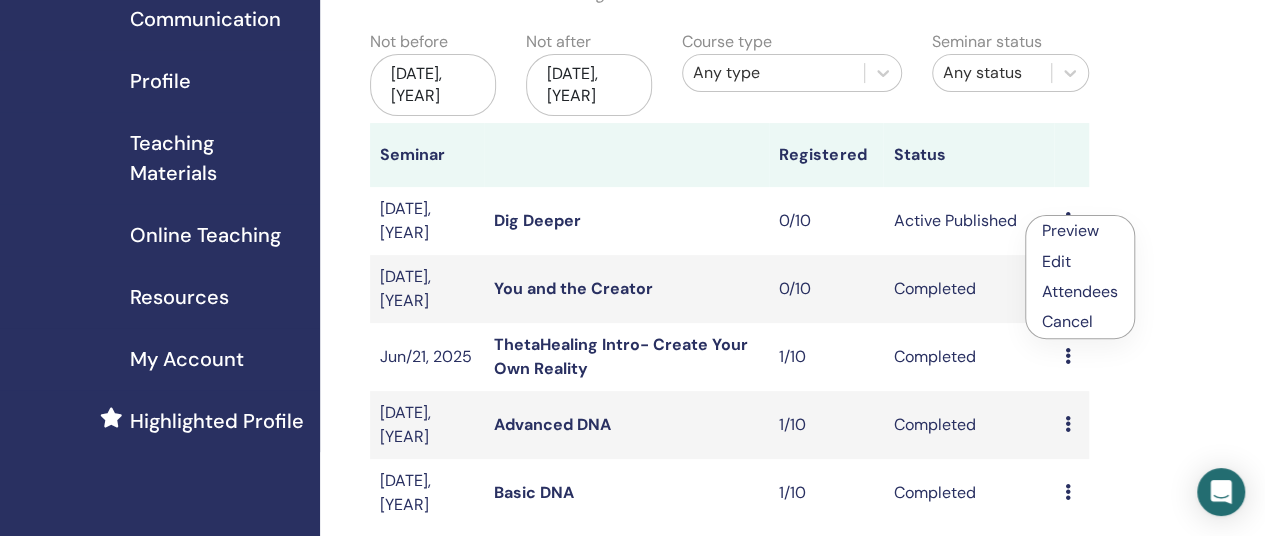 click on "My Seminars You can customize the filter to explore upcoming seminars beyond the next 3 months or check out seminars from over 3 months ago. Not before [DATE], [YEAR] Not after [DATE], [YEAR] Course type Any type Seminar status Any status Seminar Registered Status [DATE], [YEAR] Dig Deeper 0/10 Active Published Preview Edit Attendees Cancel [DATE], [YEAR] You and the Creator 0/10 Completed Preview Attendees [DATE], [YEAR] ThetaHealing Intro- Create Your Own Reality 1/10 Completed Preview Attendees [DATE], [YEAR] Advanced DNA 1/10 Completed Preview Attendees [DATE], [YEAR] Basic DNA 1/10 Completed Preview Attendees Create seminar Seminar Registrations Order No. Attendee Event Date" at bounding box center [794, 468] 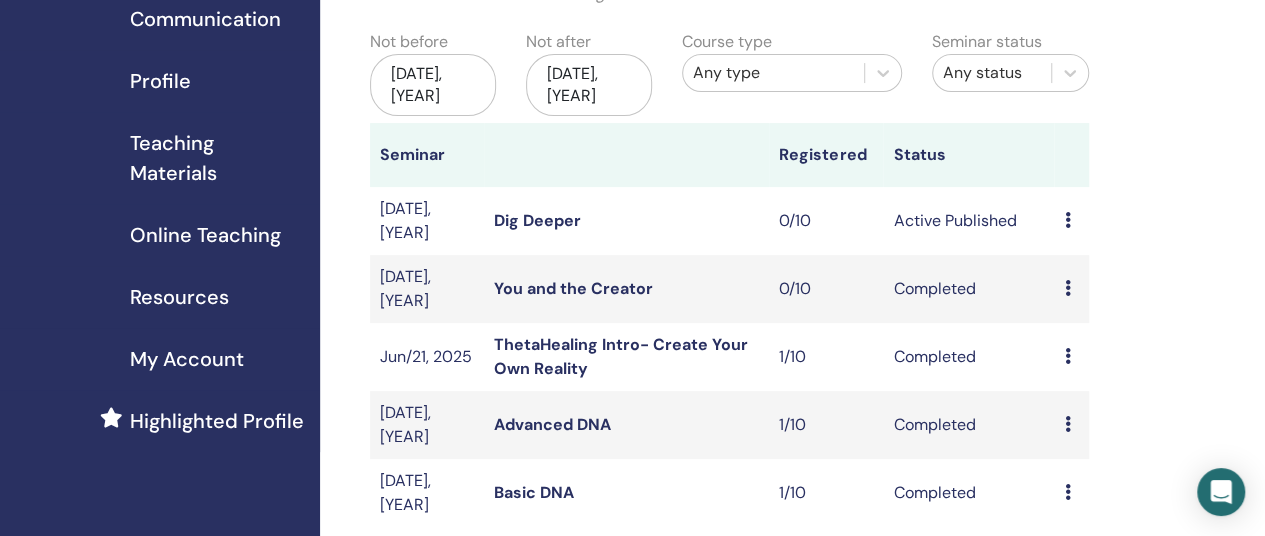 click at bounding box center (626, 155) 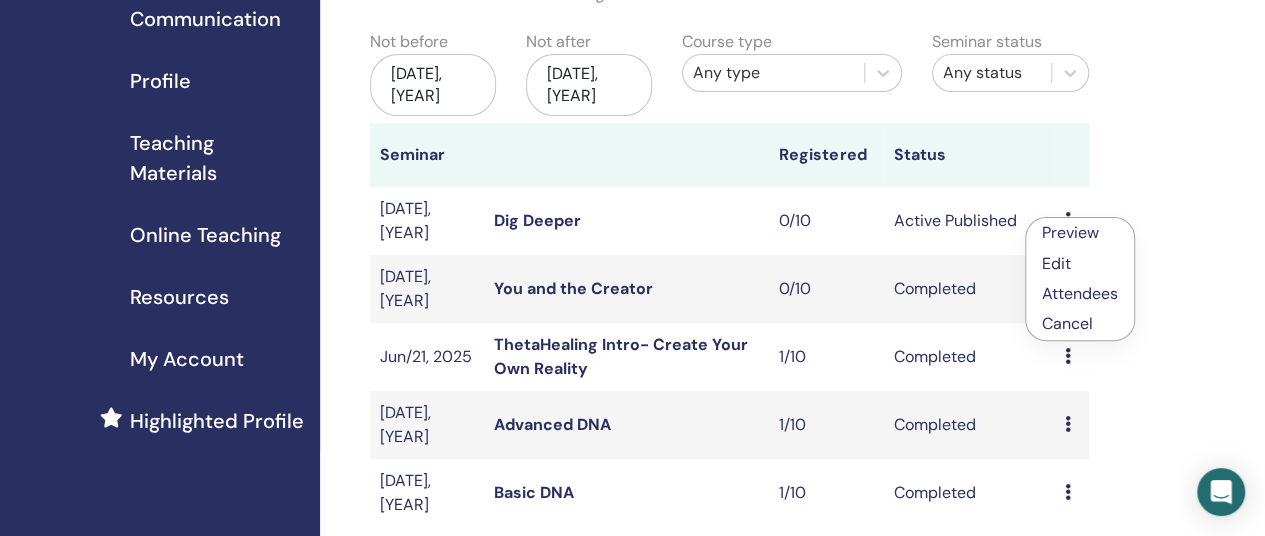 click on "My Seminars You can customize the filter to explore upcoming seminars beyond the next 3 months or check out seminars from over 3 months ago. Not before [DATE], [YEAR] Not after [DATE], [YEAR] Course type Any type Seminar status Any status Seminar Registered Status [DATE], [YEAR] Dig Deeper 0/10 Active Published Preview Edit Attendees Cancel [DATE], [YEAR] You and the Creator 0/10 Completed Preview Attendees [DATE], [YEAR] ThetaHealing Intro- Create Your Own Reality 1/10 Completed Preview Attendees [DATE], [YEAR] Advanced DNA 1/10 Completed Preview Attendees [DATE], [YEAR] Basic DNA 1/10 Completed Preview Attendees Create seminar Seminar Registrations Order No. Attendee Event Date" at bounding box center (794, 468) 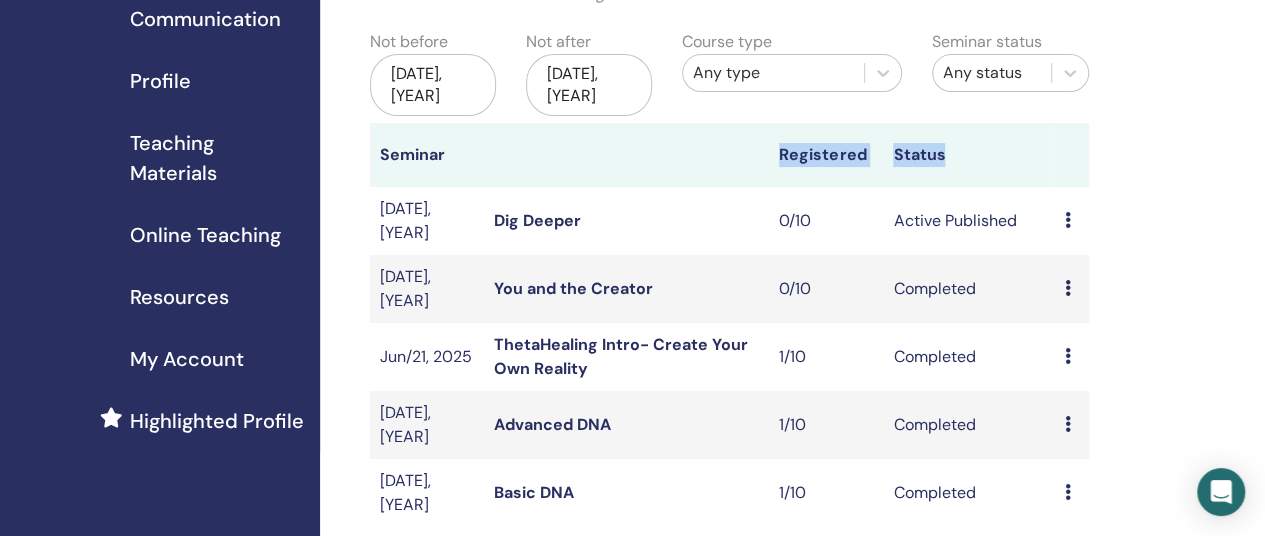 drag, startPoint x: 737, startPoint y: 155, endPoint x: 1010, endPoint y: 155, distance: 273 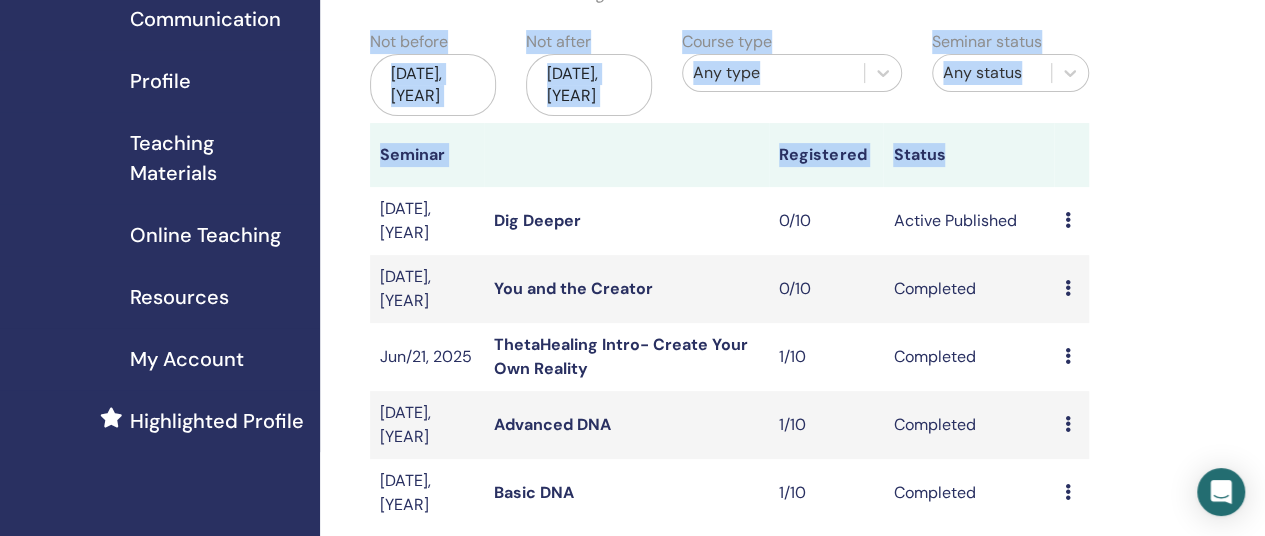 drag, startPoint x: 1053, startPoint y: 156, endPoint x: 326, endPoint y: 157, distance: 727.0007 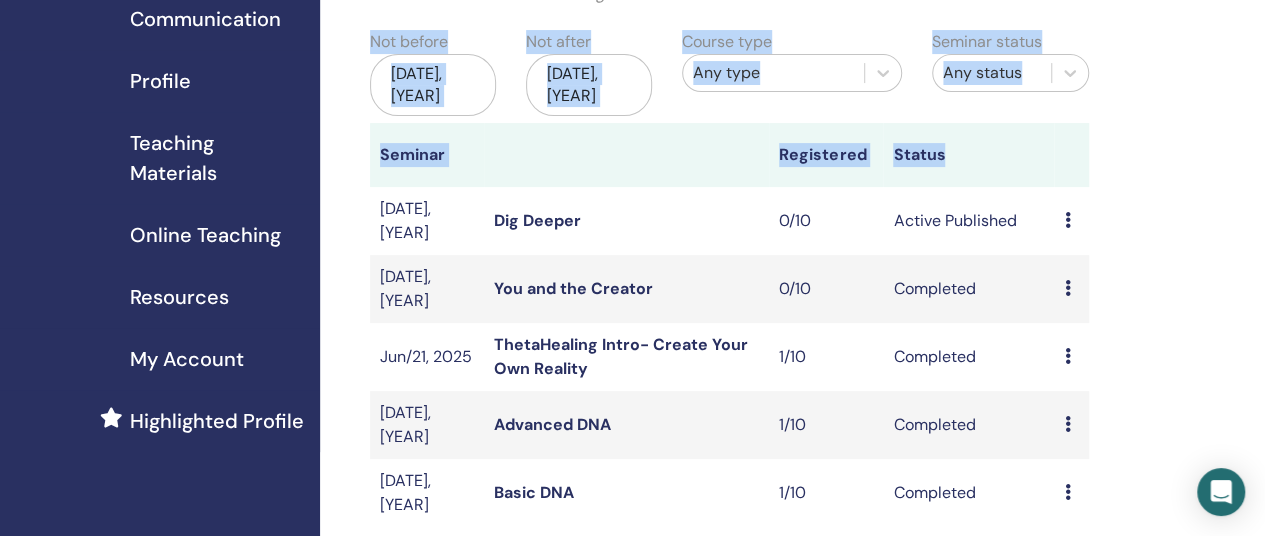 click at bounding box center (626, 155) 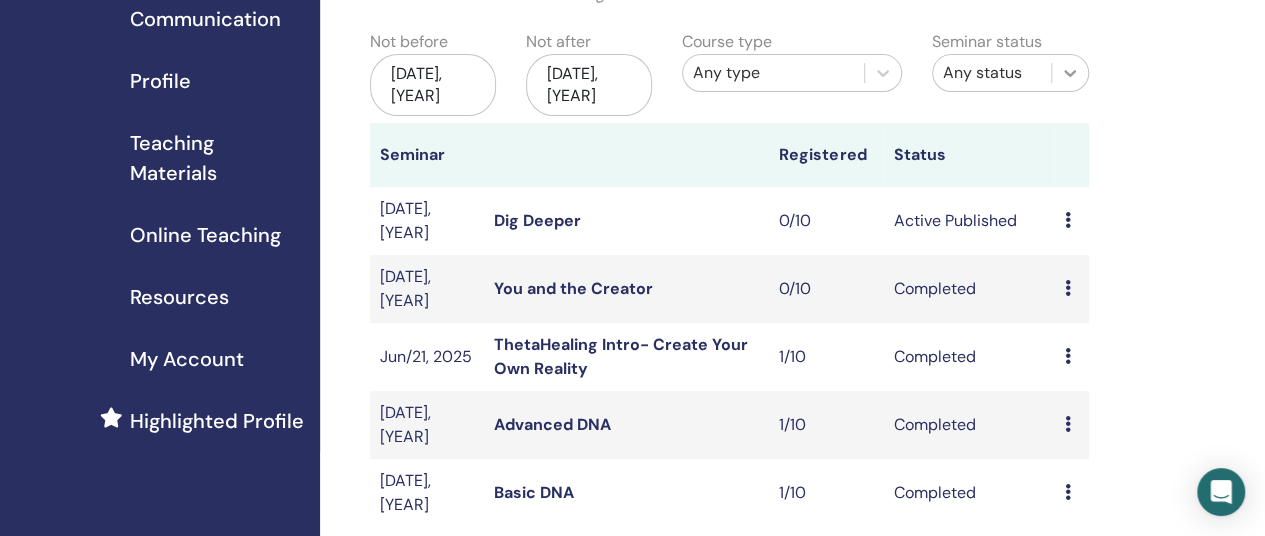 click 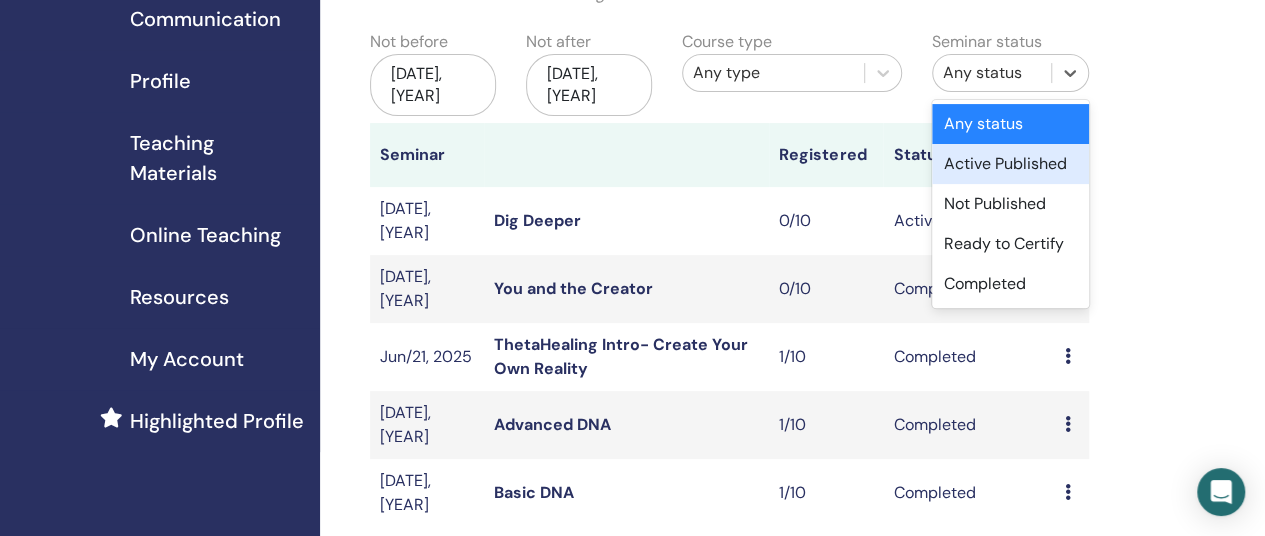 click on "Active Published" at bounding box center (1010, 164) 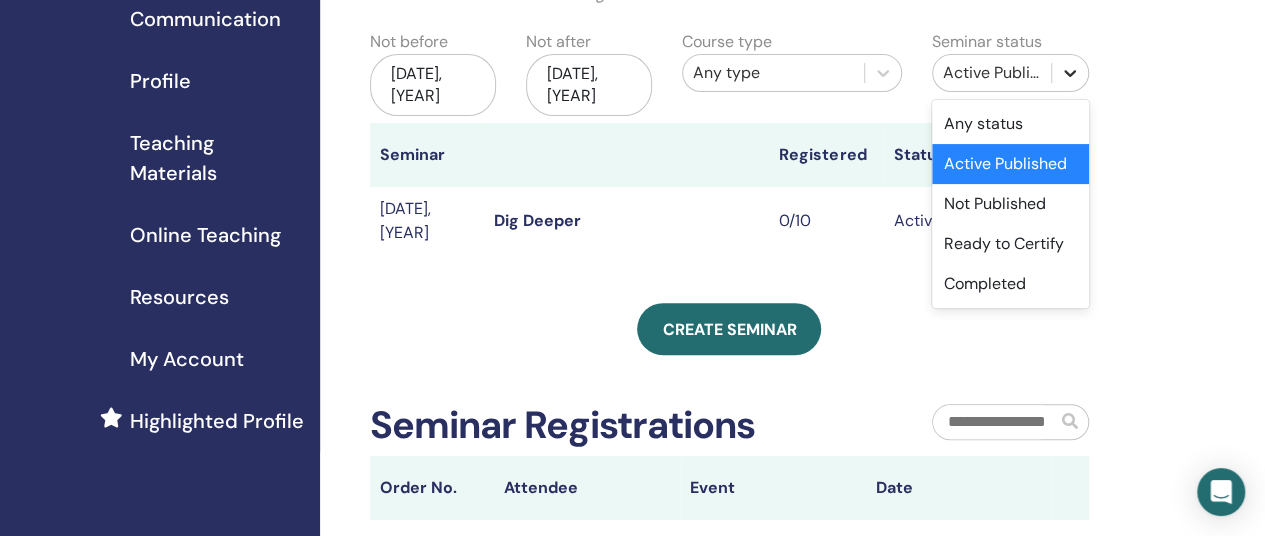 click 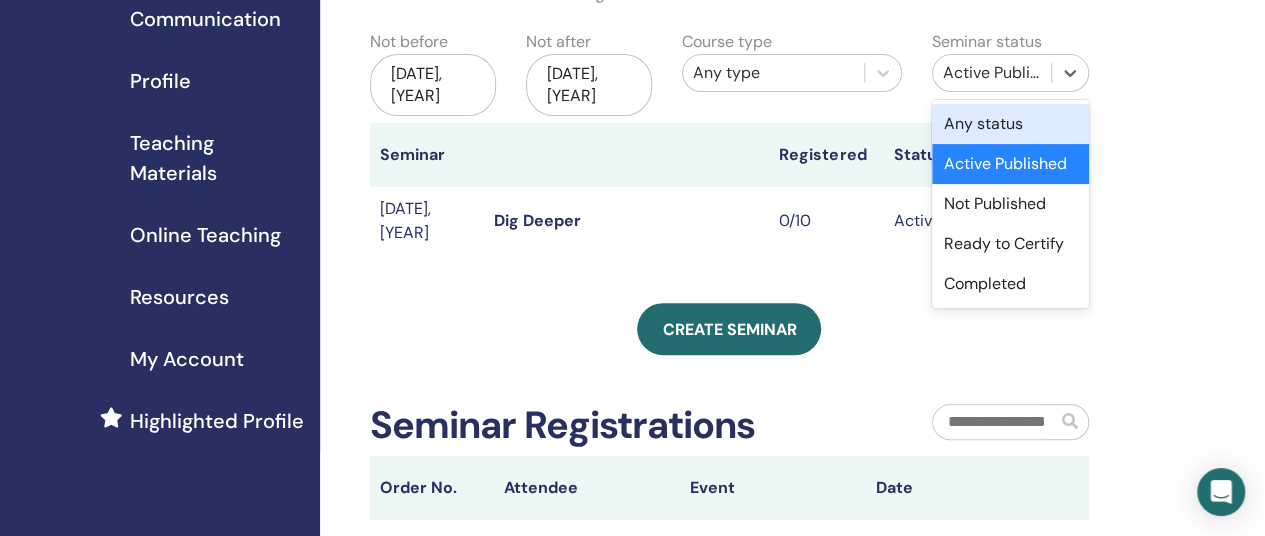 click on "Any status" at bounding box center (1010, 124) 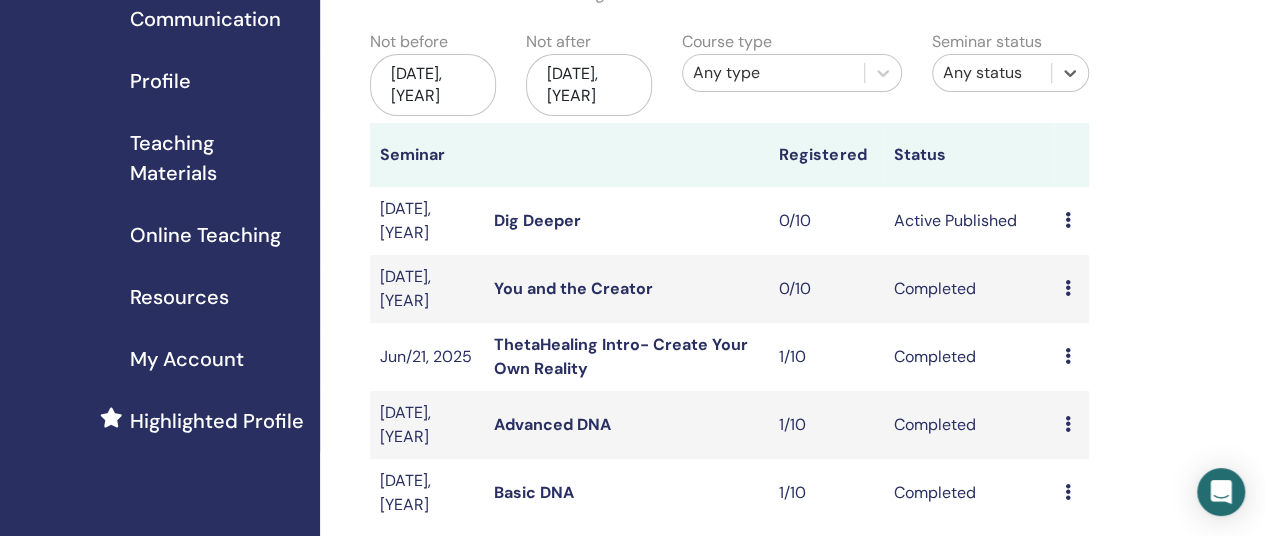 click on "My Seminars You can customize the filter to explore upcoming seminars beyond the next 3 months or check out seminars from over 3 months ago. Not before [DATE], [YEAR] Not after [DATE], [YEAR] Course type Any type Seminar status option Any status, selected.   Select is focused , press Down to open the menu,  Any status Seminar Registered Status [DATE], [YEAR] Dig Deeper 0/10 Active Published Preview Edit Attendees Cancel [DATE], [YEAR] You and the Creator 0/10 Completed Preview Attendees [DATE], [YEAR] ThetaHealing Intro- Create Your Own Reality 1/10 Completed Preview Attendees [DATE], [YEAR] Advanced DNA 1/10 Completed Preview Attendees [DATE], [YEAR] Basic DNA 1/10 Completed Preview Attendees Create seminar Seminar Registrations Order No. Attendee Event Date" at bounding box center (794, 468) 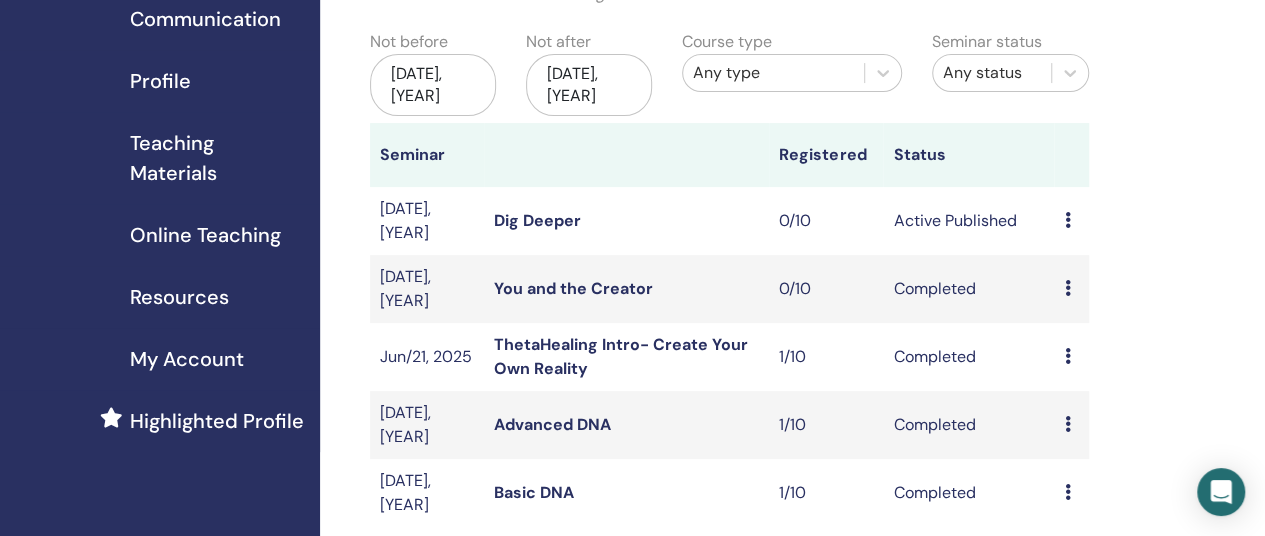 click at bounding box center (626, 155) 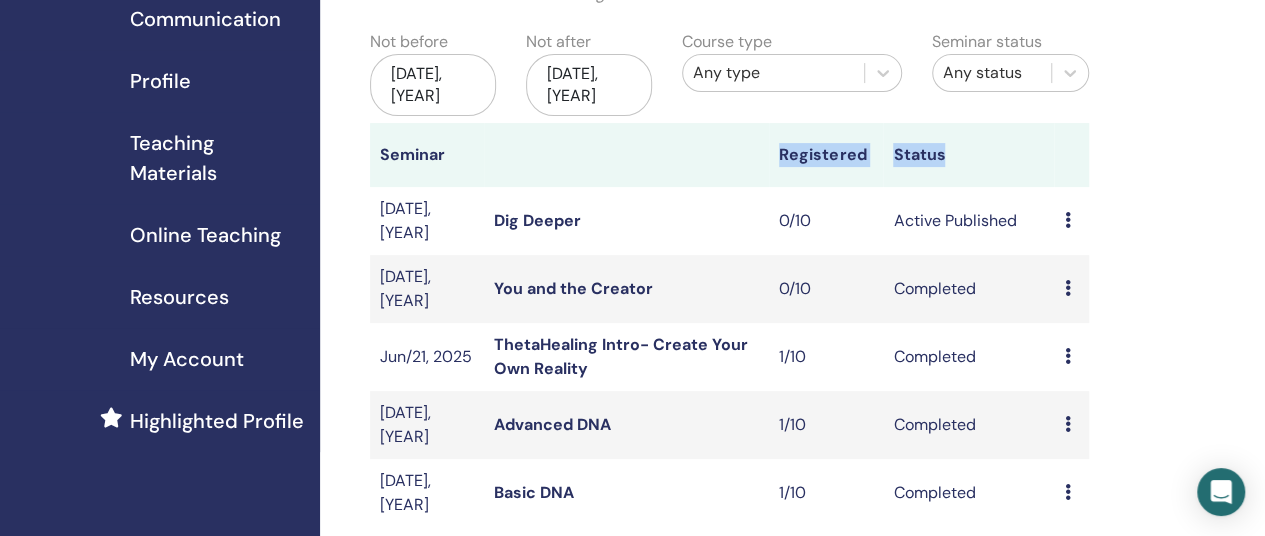 drag, startPoint x: 725, startPoint y: 153, endPoint x: 1006, endPoint y: 149, distance: 281.02847 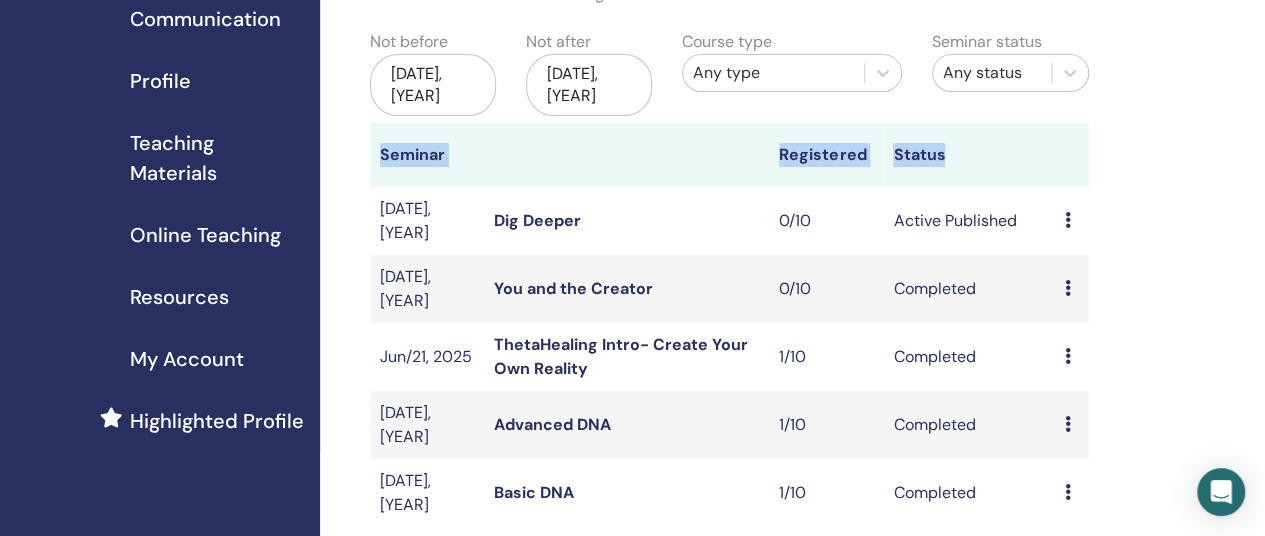 drag, startPoint x: 1041, startPoint y: 147, endPoint x: 372, endPoint y: 159, distance: 669.1076 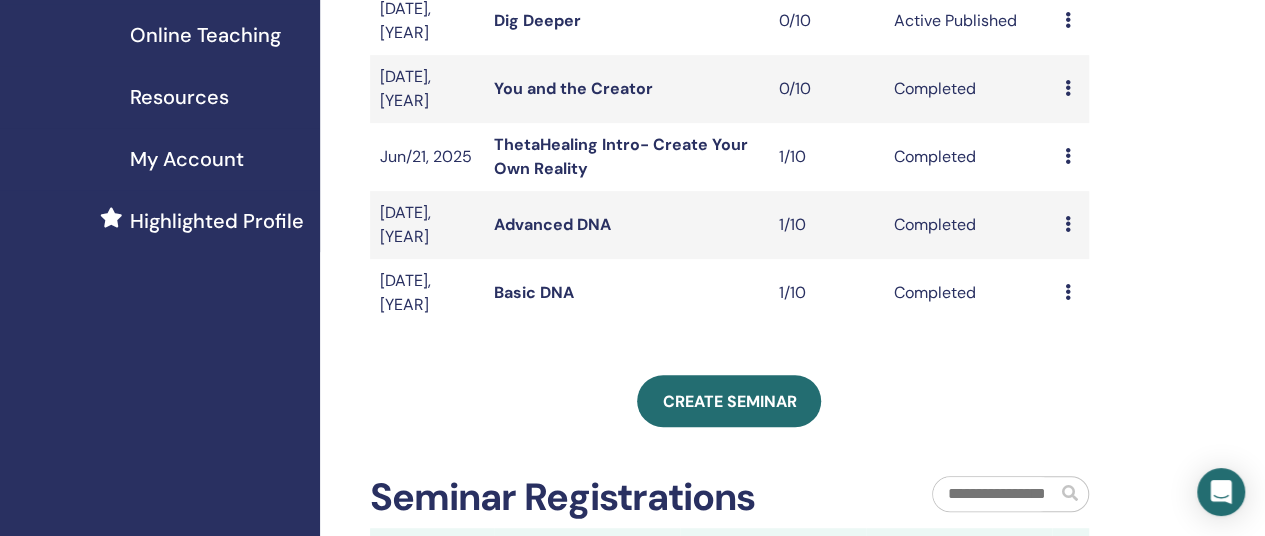 scroll, scrollTop: 200, scrollLeft: 0, axis: vertical 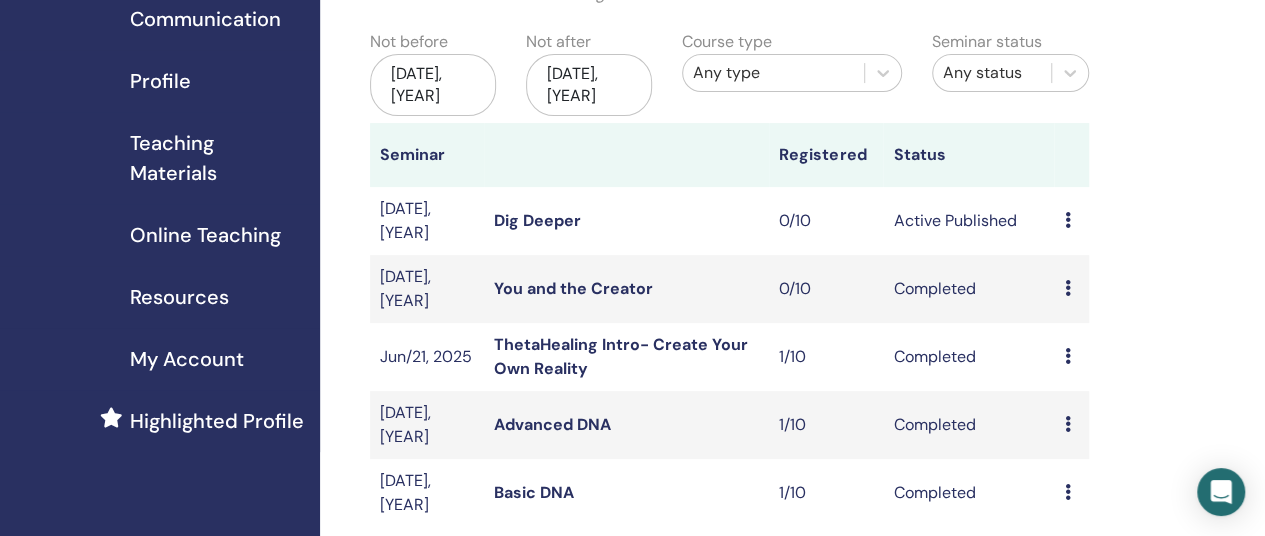 click at bounding box center (626, 155) 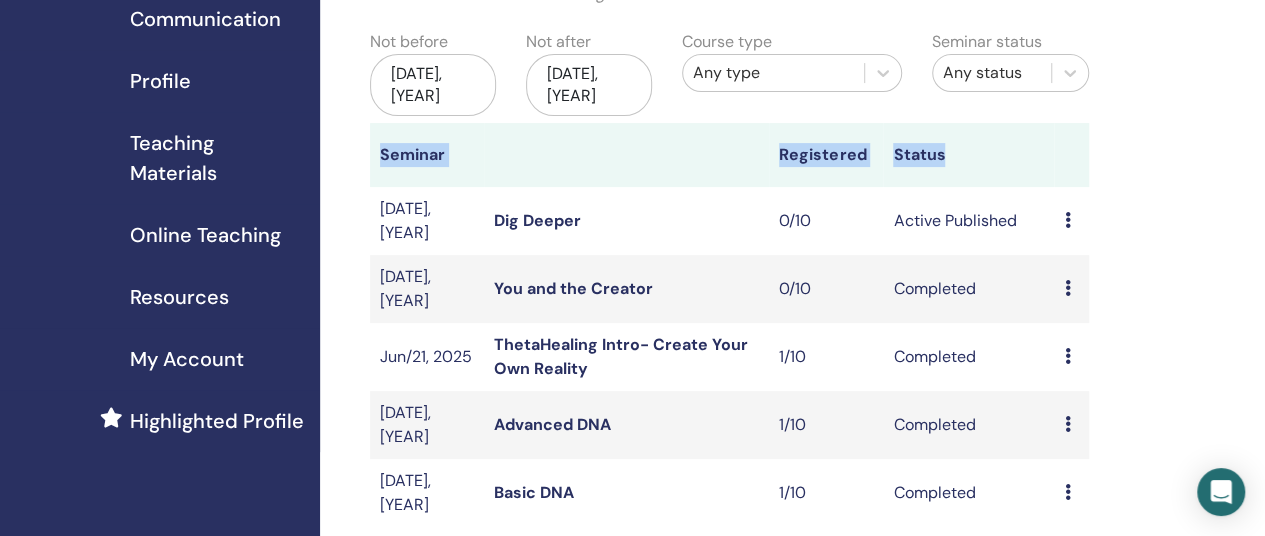 drag, startPoint x: 370, startPoint y: 150, endPoint x: 1036, endPoint y: 147, distance: 666.0068 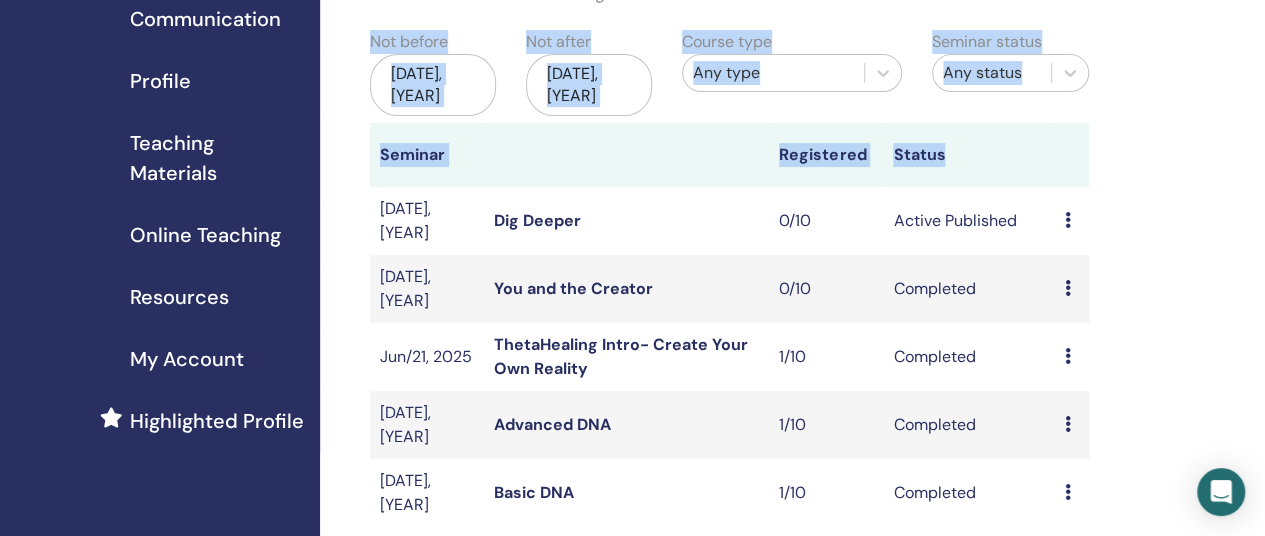 drag, startPoint x: 1006, startPoint y: 147, endPoint x: 362, endPoint y: 153, distance: 644.02795 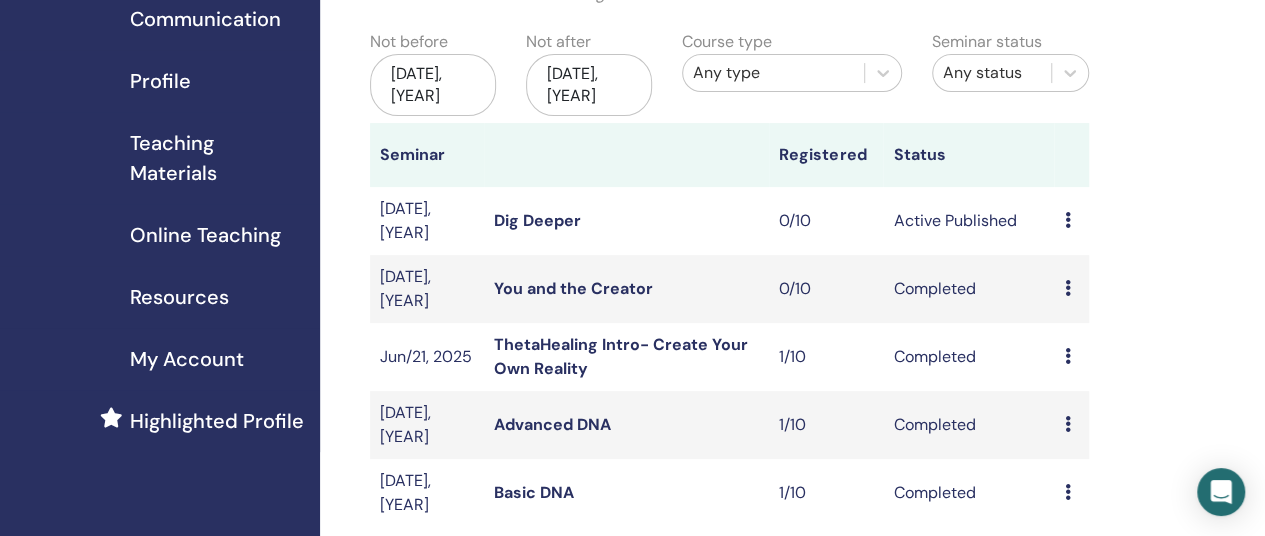 click at bounding box center [626, 155] 